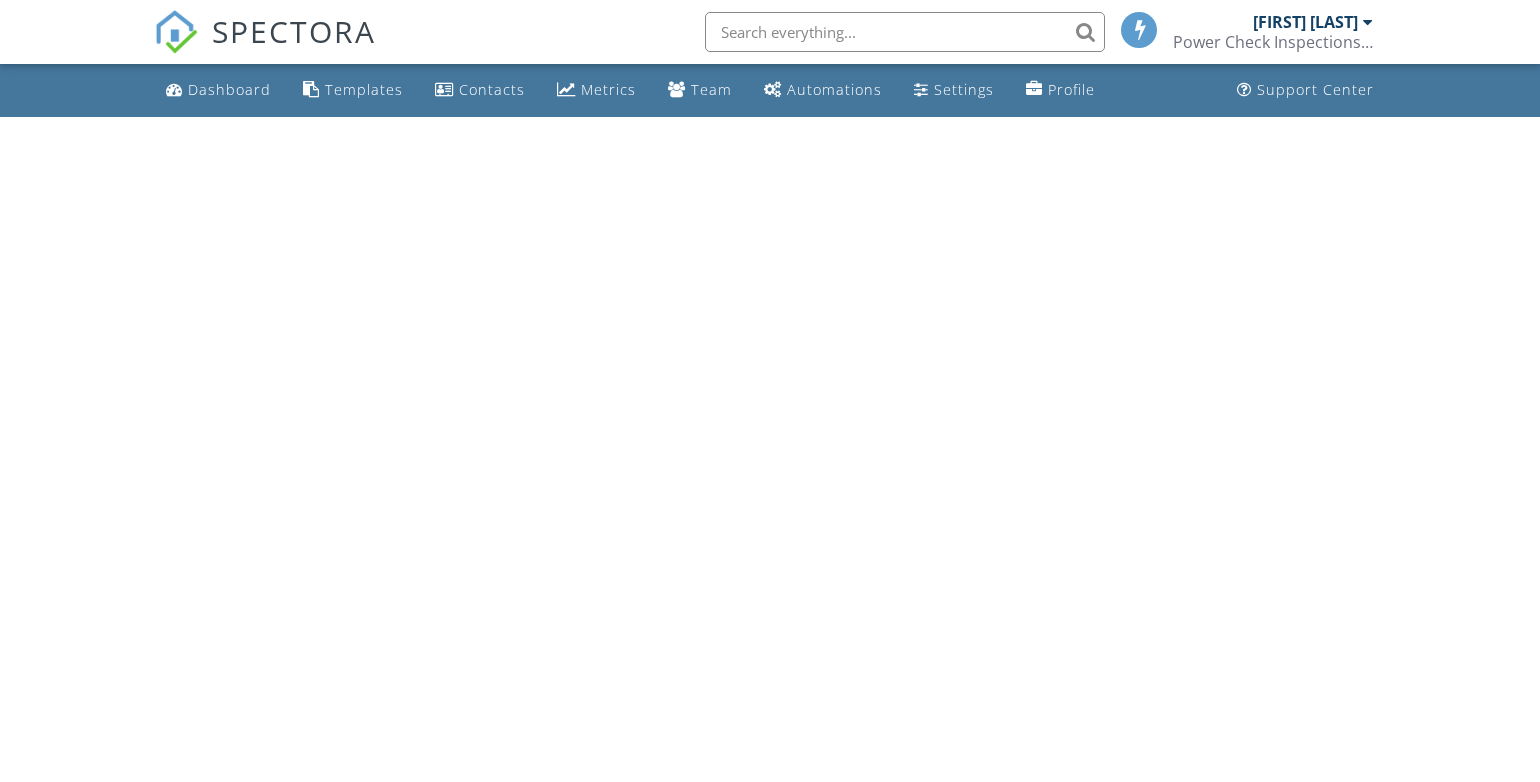 scroll, scrollTop: 0, scrollLeft: 0, axis: both 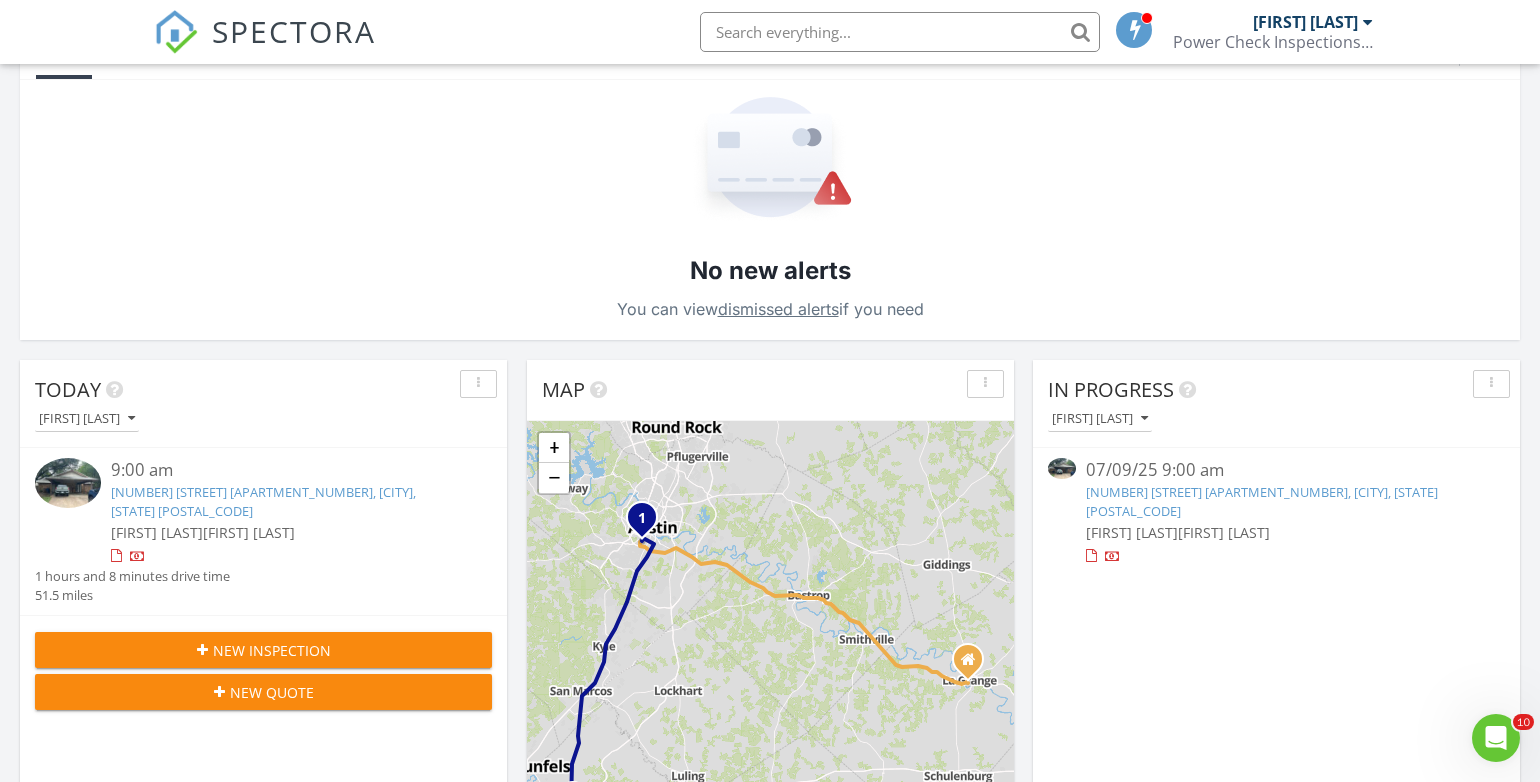 click on "[NUMBER] [STREET] [APARTMENT_NUMBER], [CITY], [STATE] [POSTAL_CODE]" at bounding box center (263, 501) 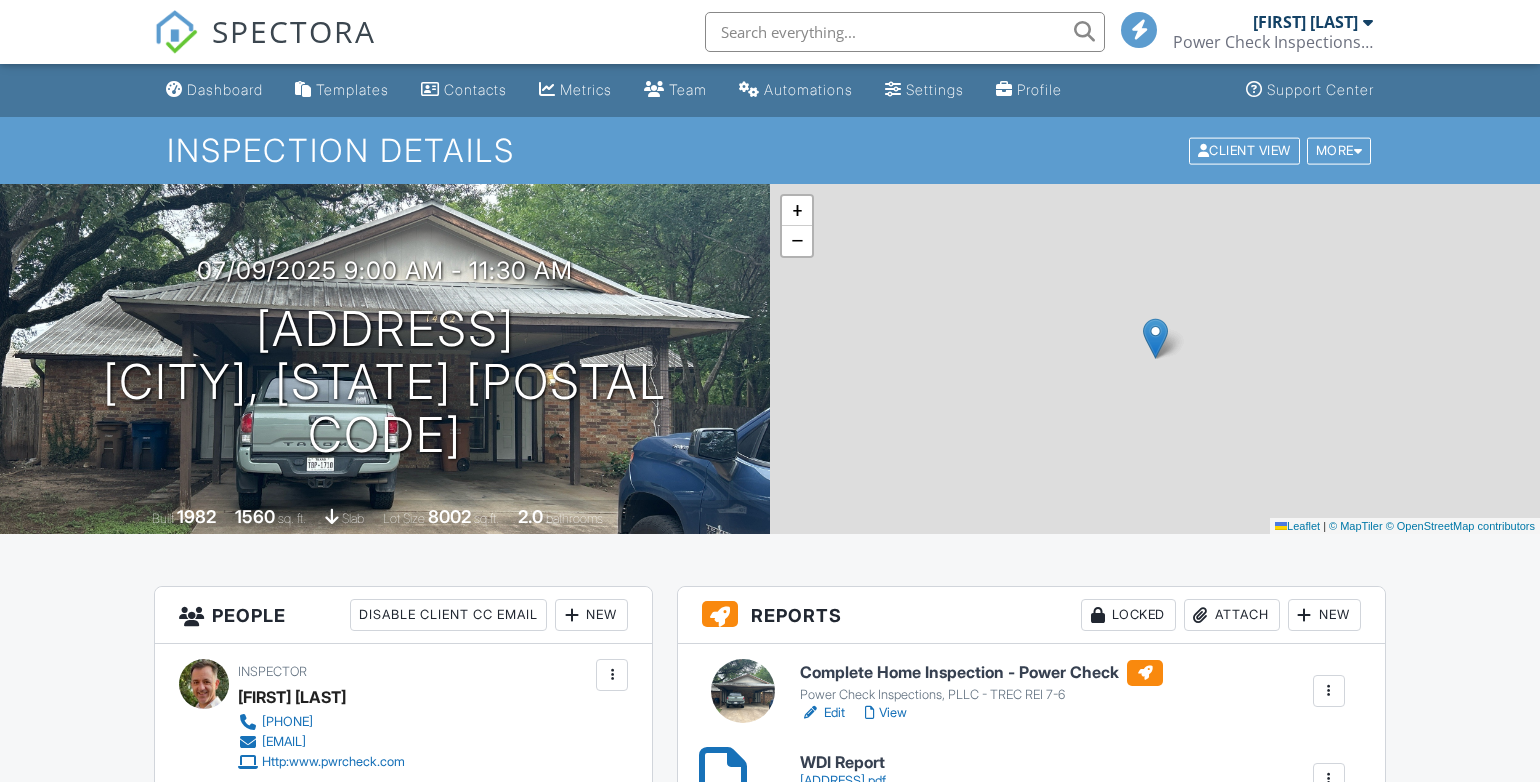 scroll, scrollTop: 0, scrollLeft: 0, axis: both 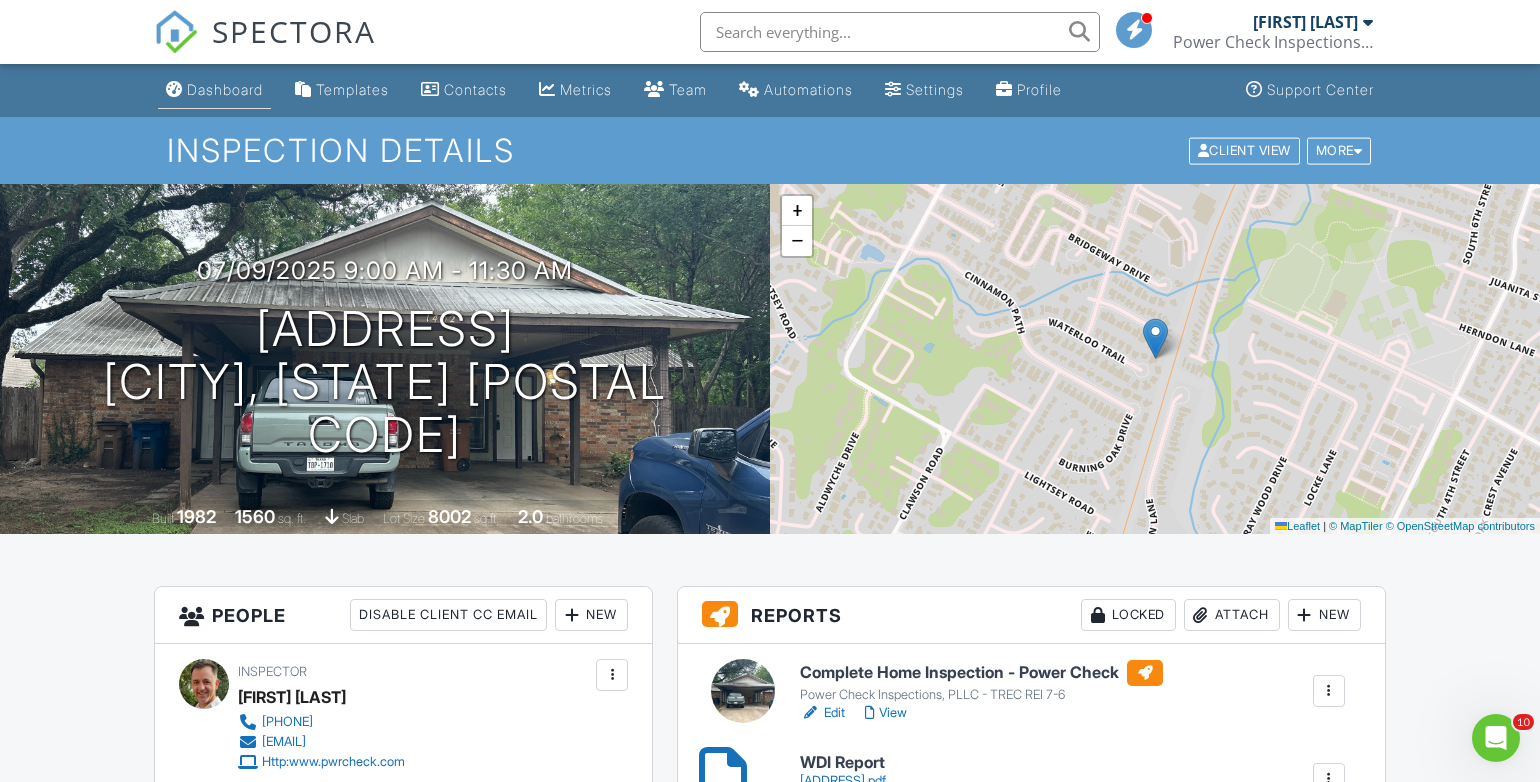 click on "Dashboard" at bounding box center (225, 89) 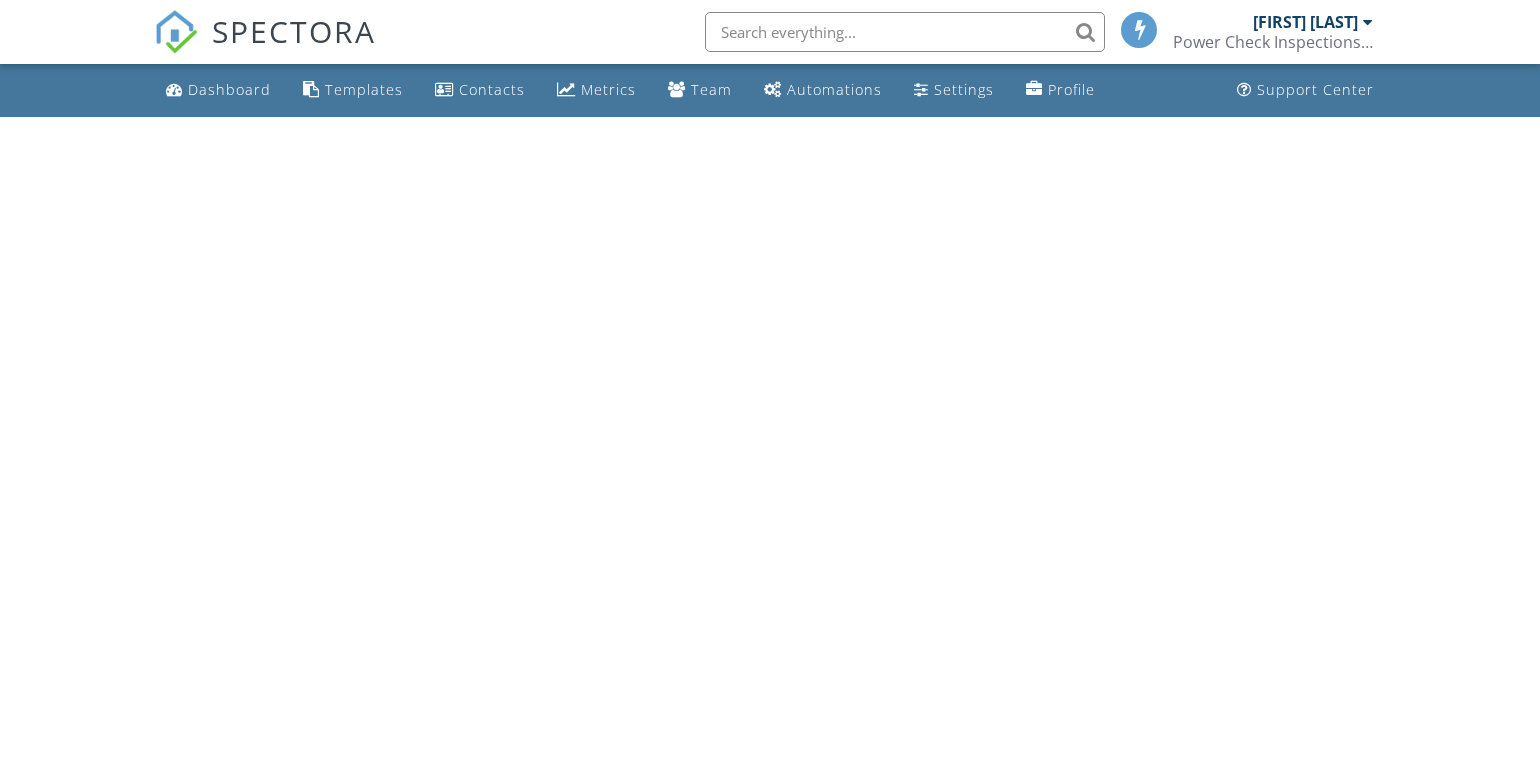 scroll, scrollTop: 0, scrollLeft: 0, axis: both 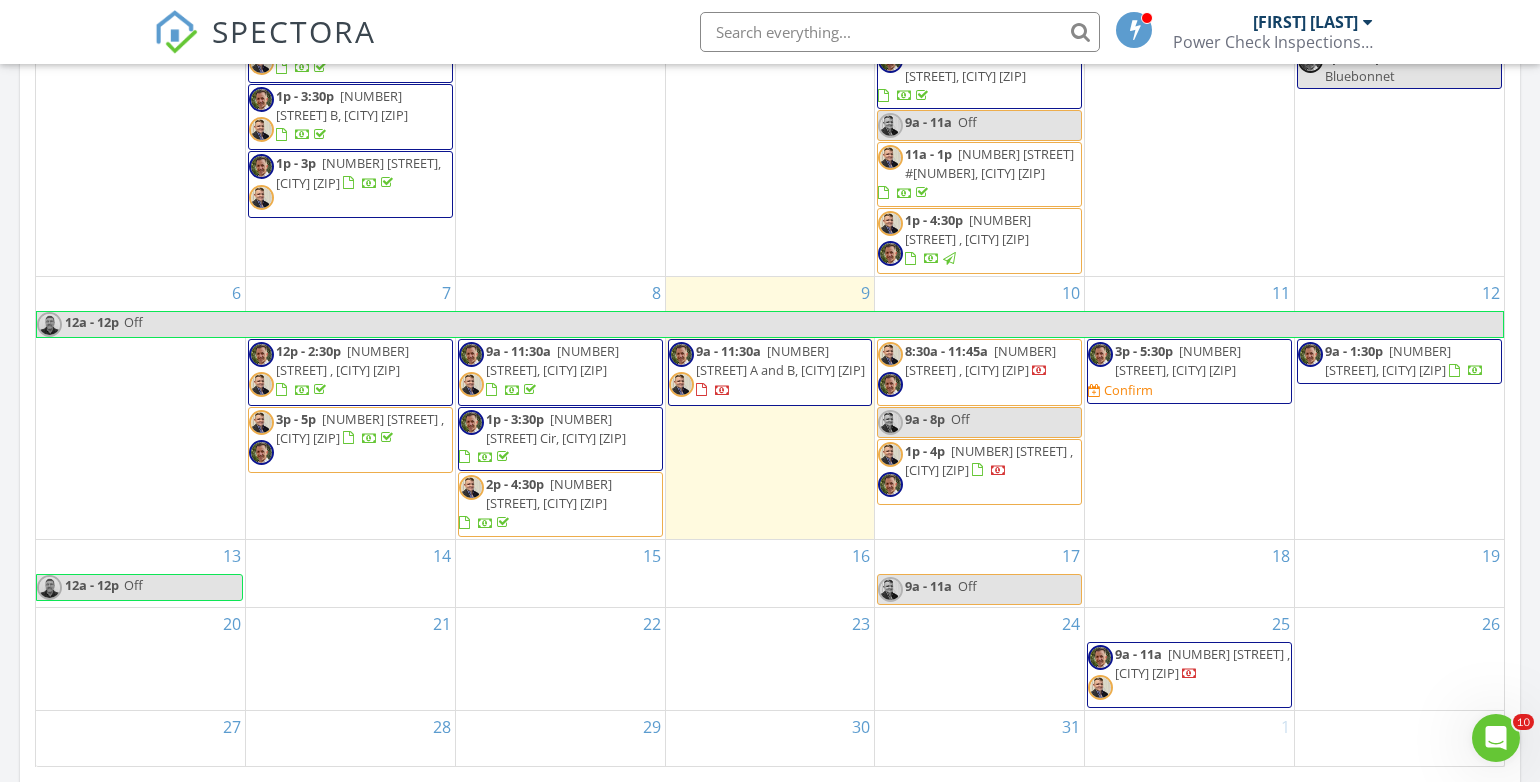 click on "[NUMBER] [STREET] CT , [CITY] [POSTAL_CODE]" at bounding box center (989, 460) 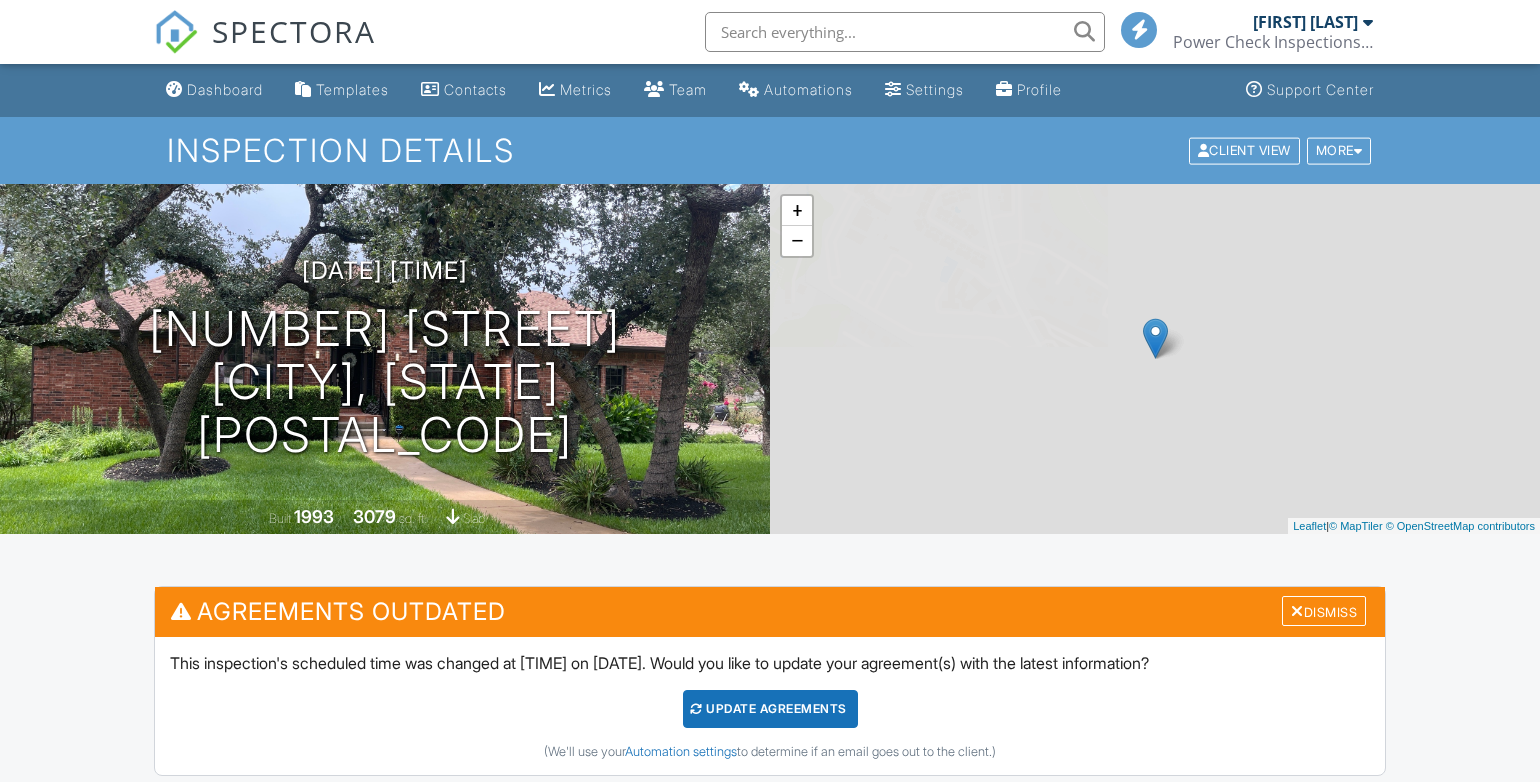 scroll, scrollTop: 0, scrollLeft: 0, axis: both 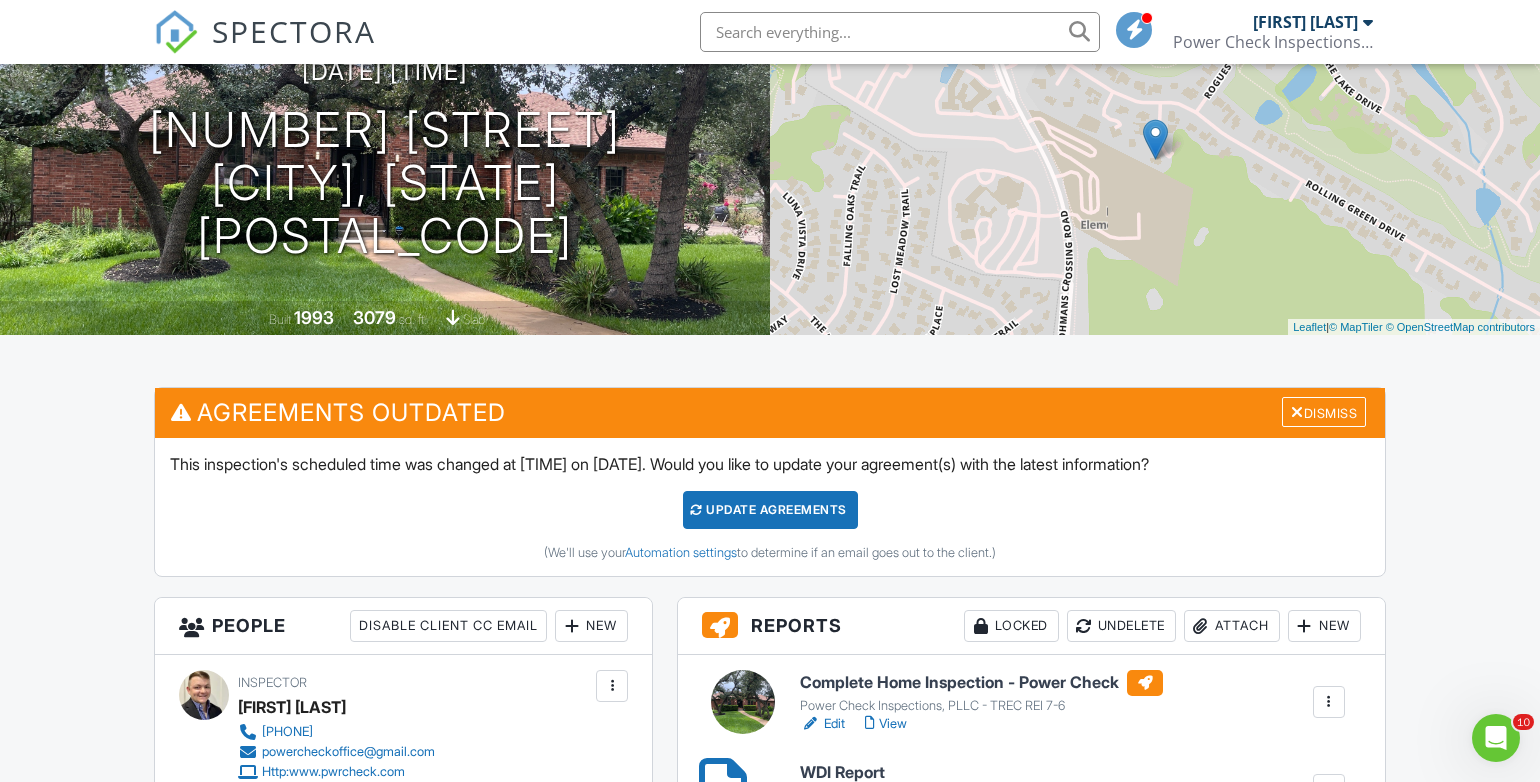 click on "Dismiss" at bounding box center (1324, 411) 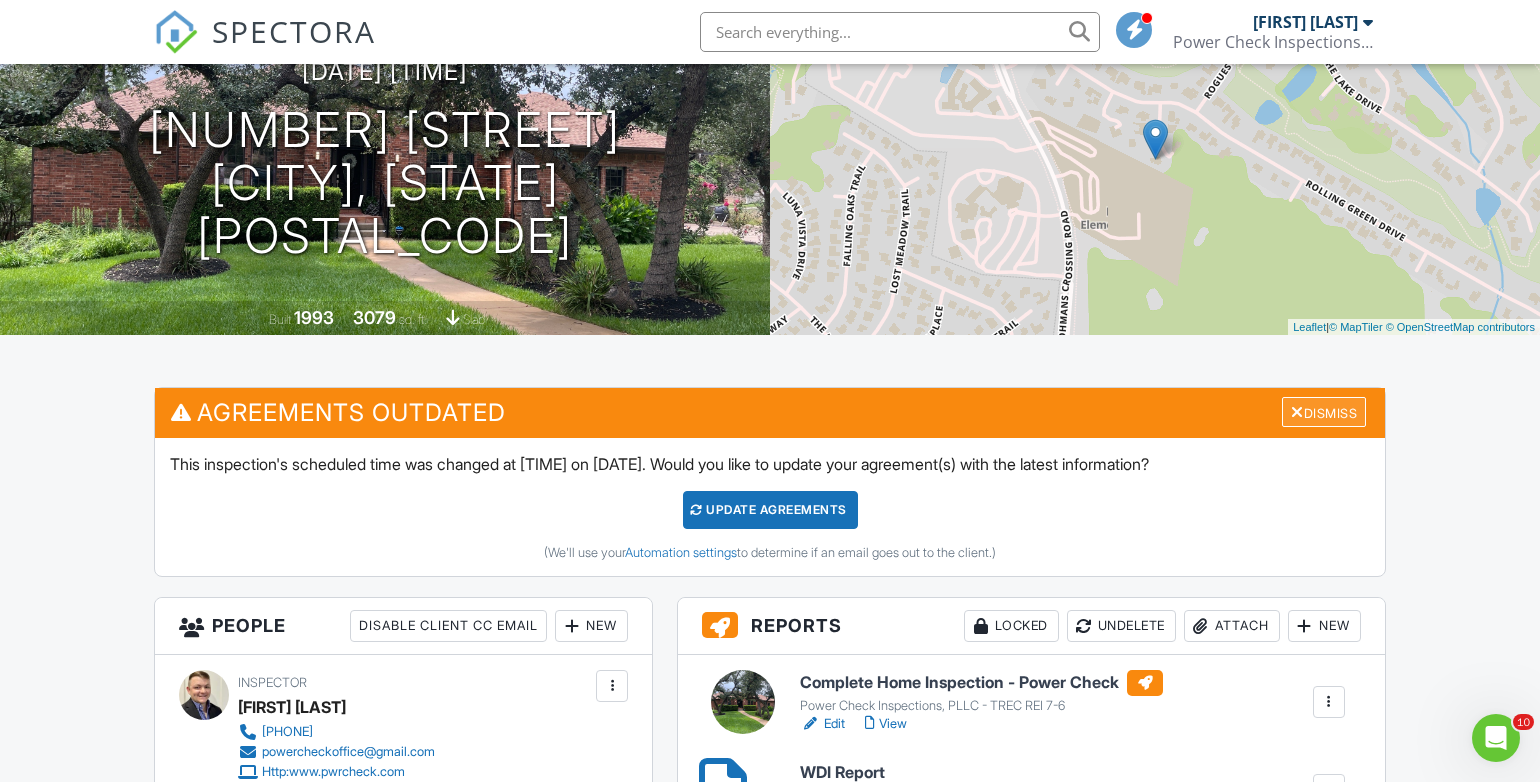 click on "Dismiss" at bounding box center [1324, 412] 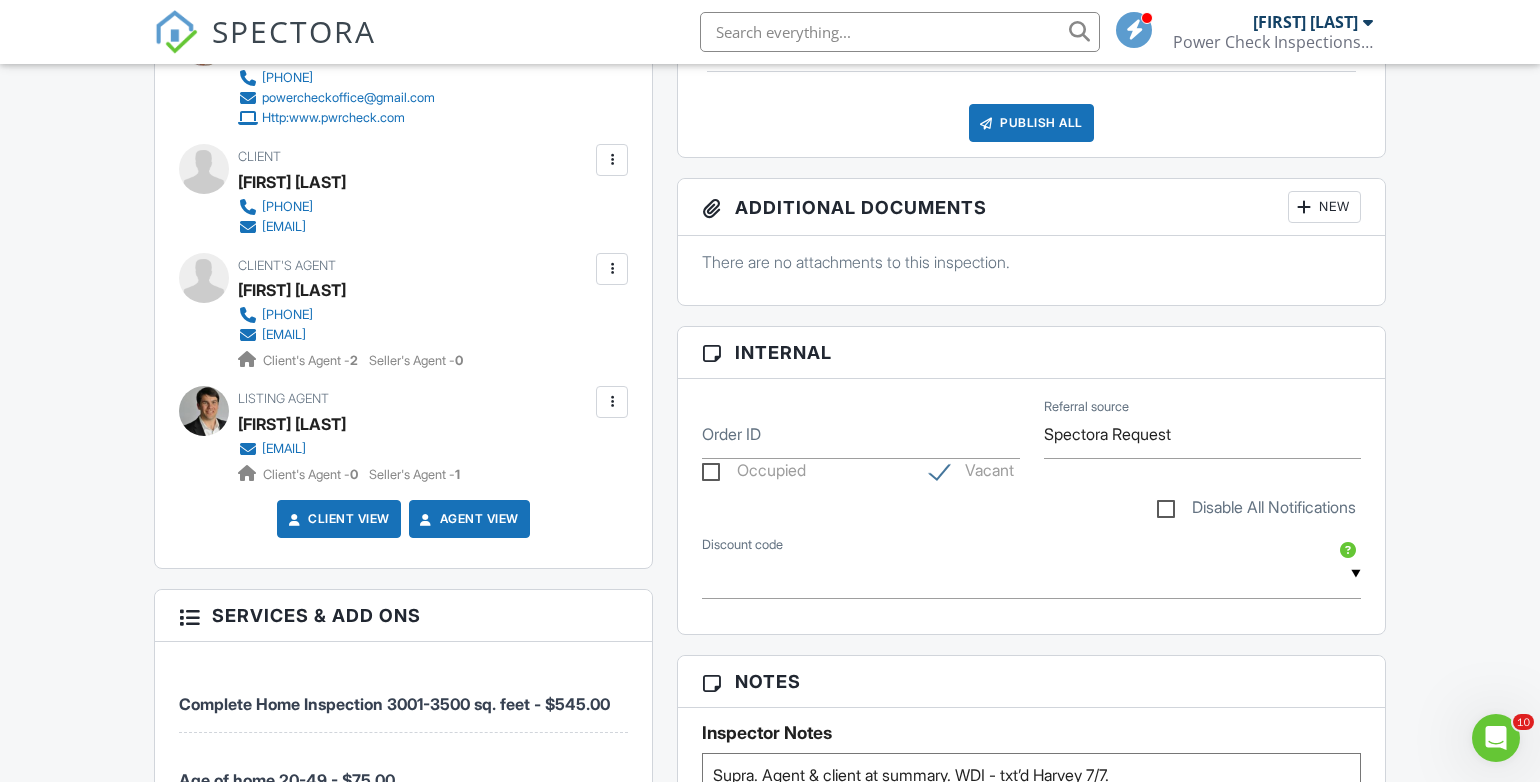 scroll, scrollTop: 777, scrollLeft: 0, axis: vertical 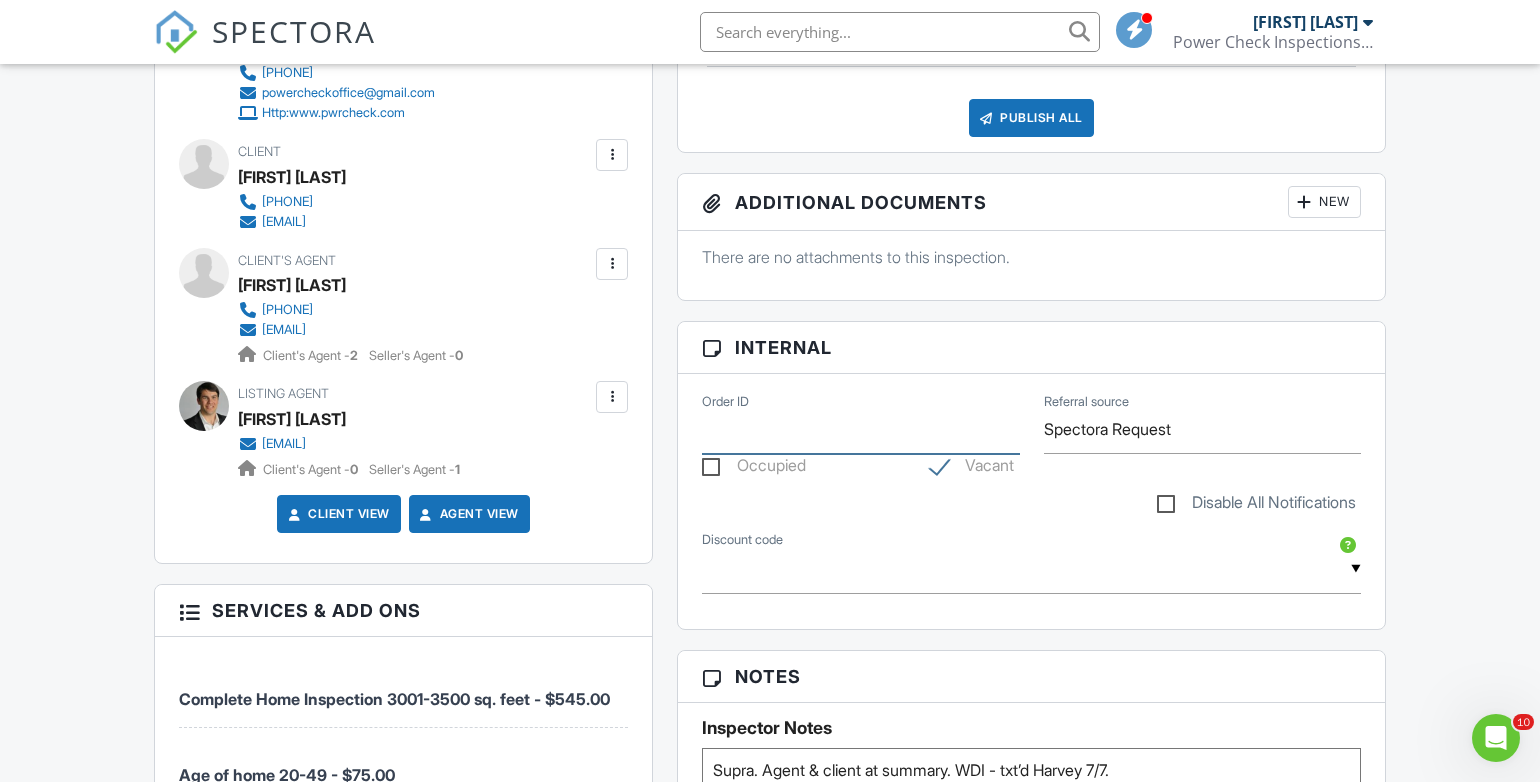 click on "Order ID" at bounding box center [860, 429] 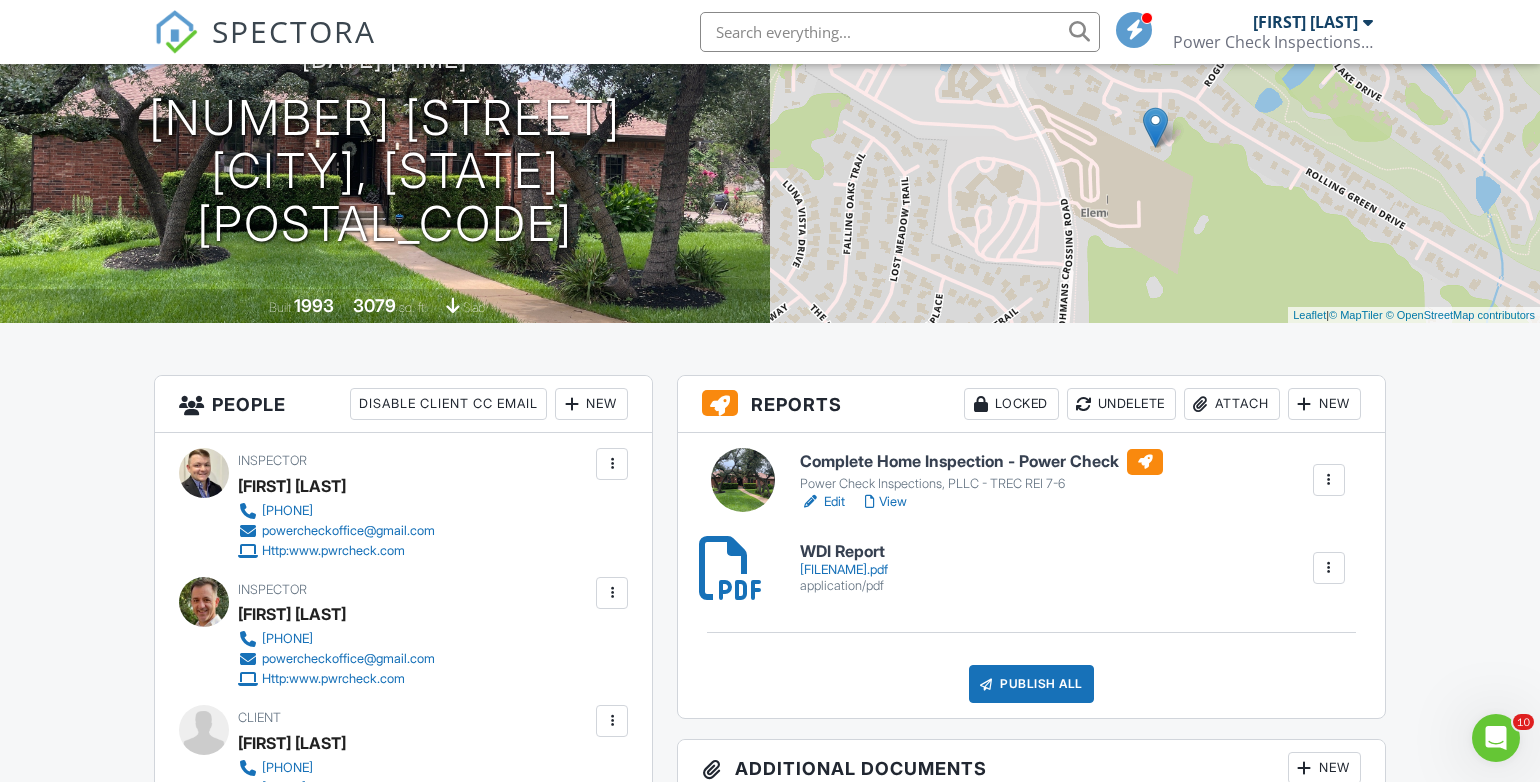 scroll, scrollTop: 218, scrollLeft: 0, axis: vertical 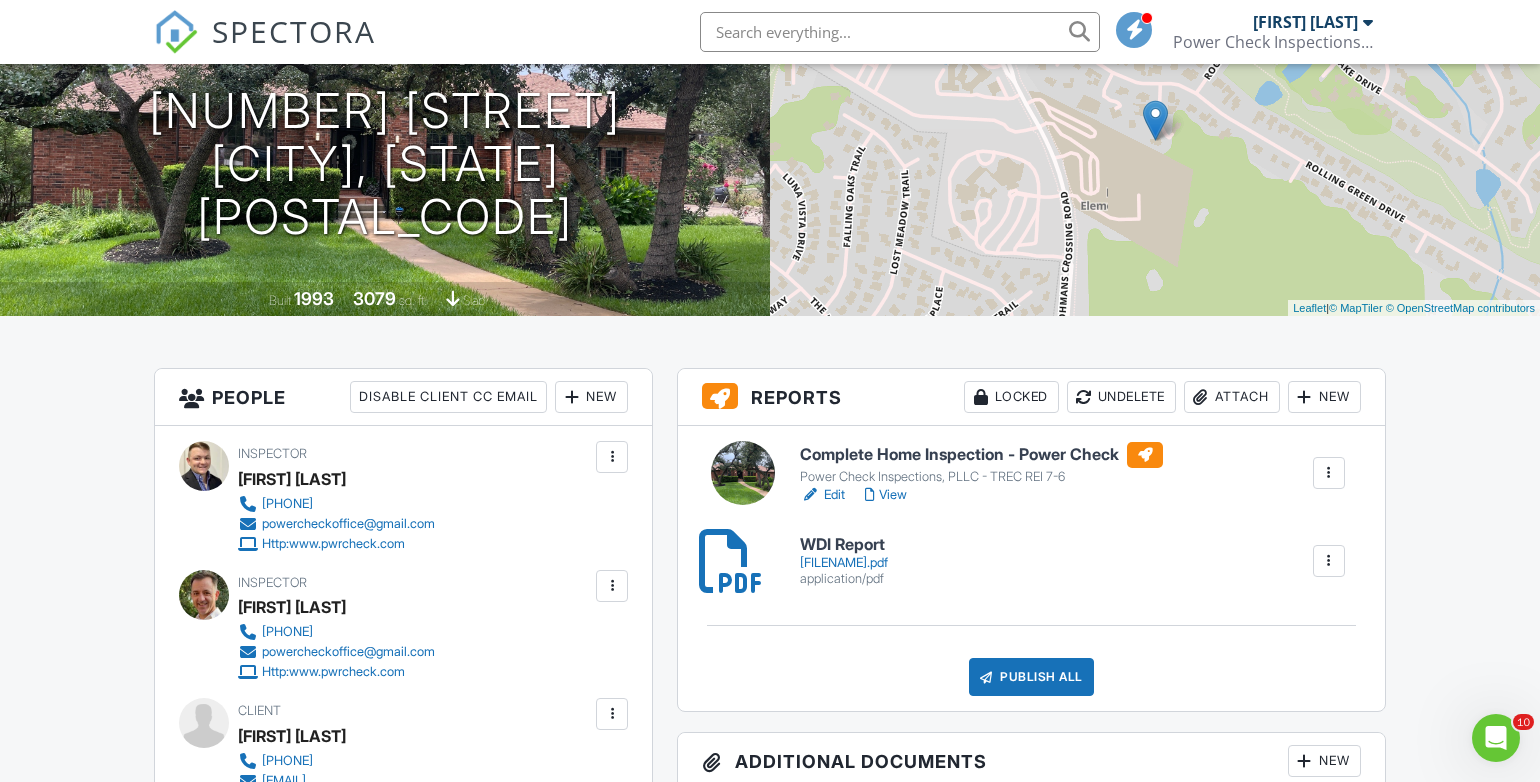 type on "CJ2-PO" 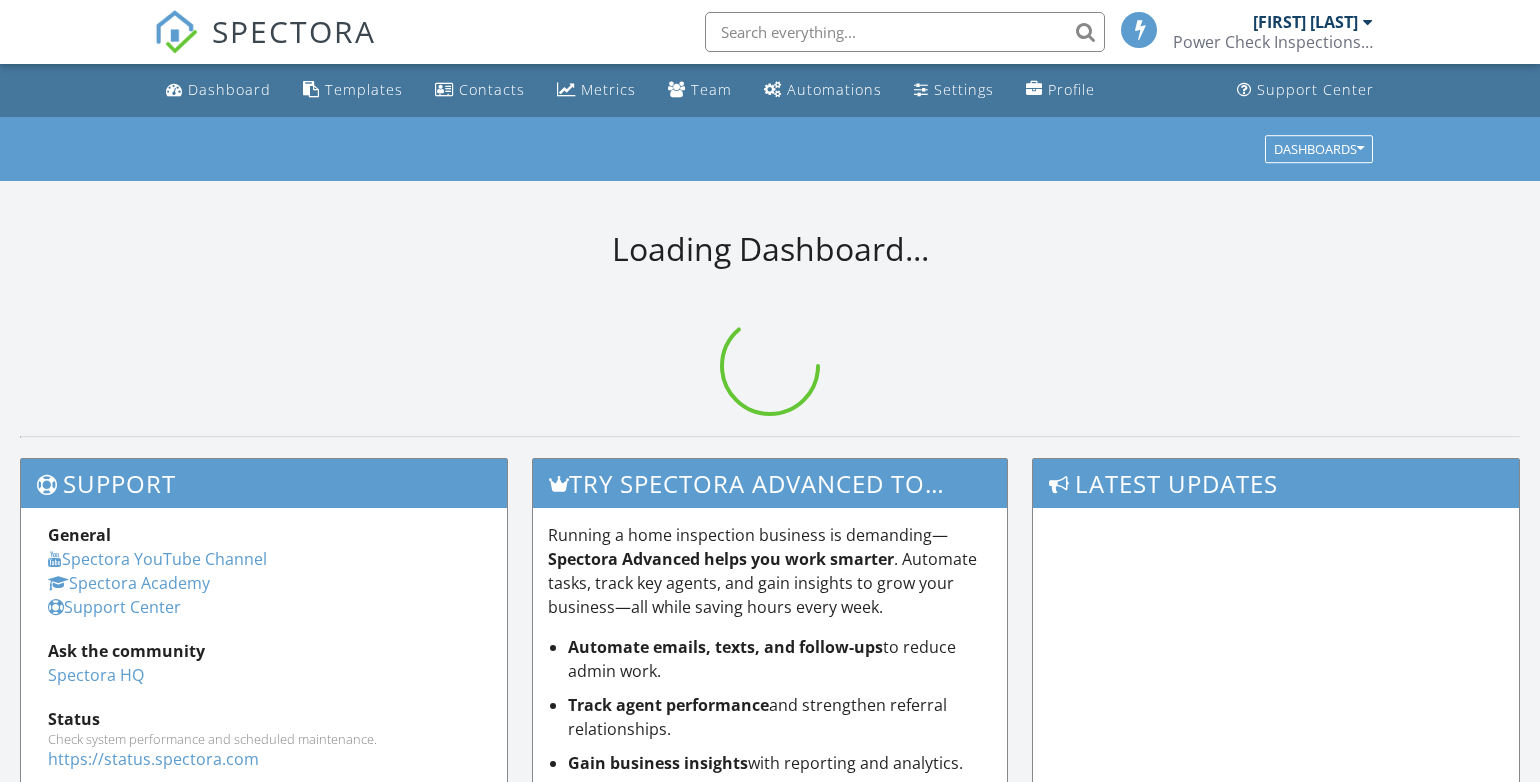 scroll, scrollTop: 0, scrollLeft: 0, axis: both 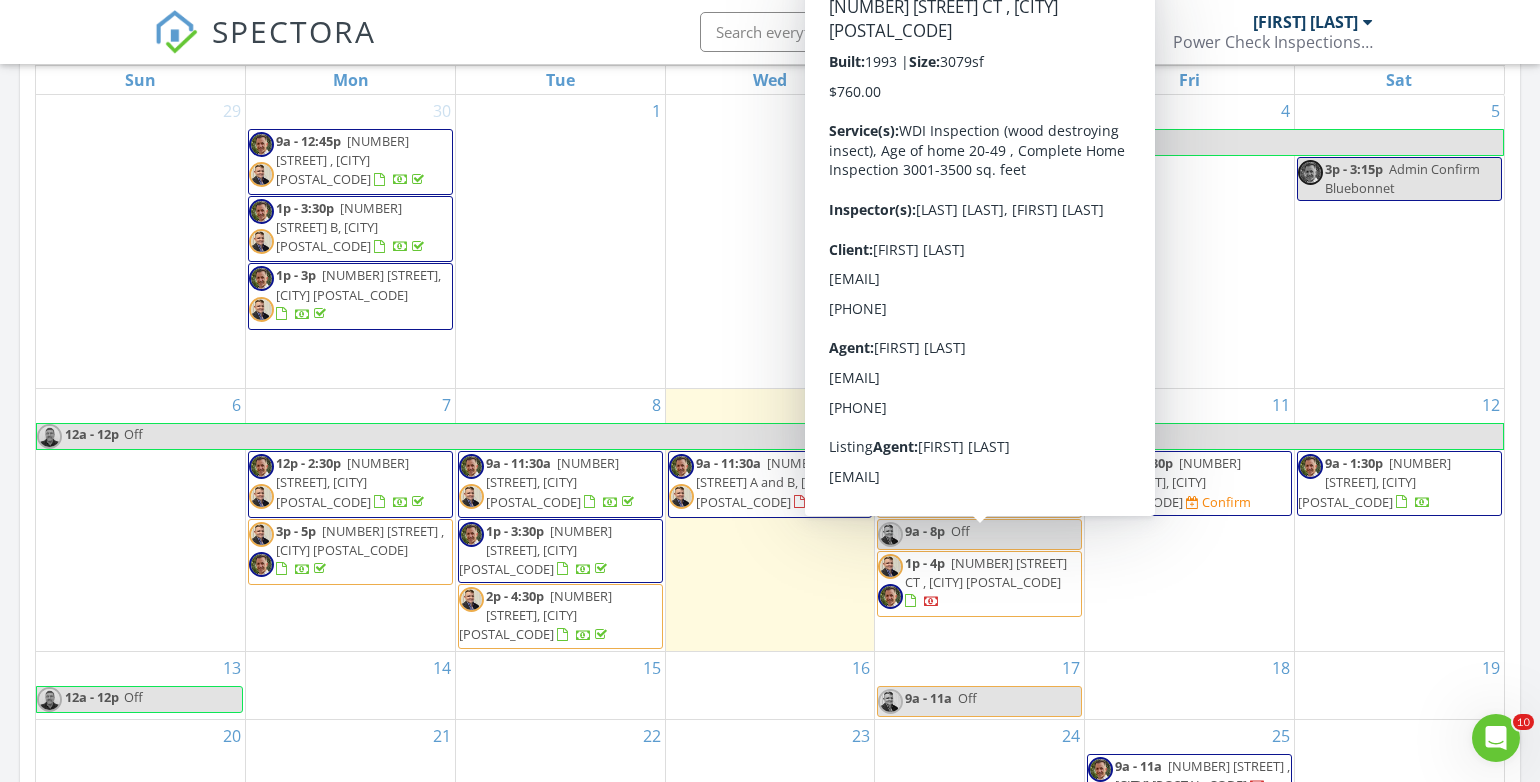 click on "707 Show Low CT , Lakeway 78734" at bounding box center (986, 572) 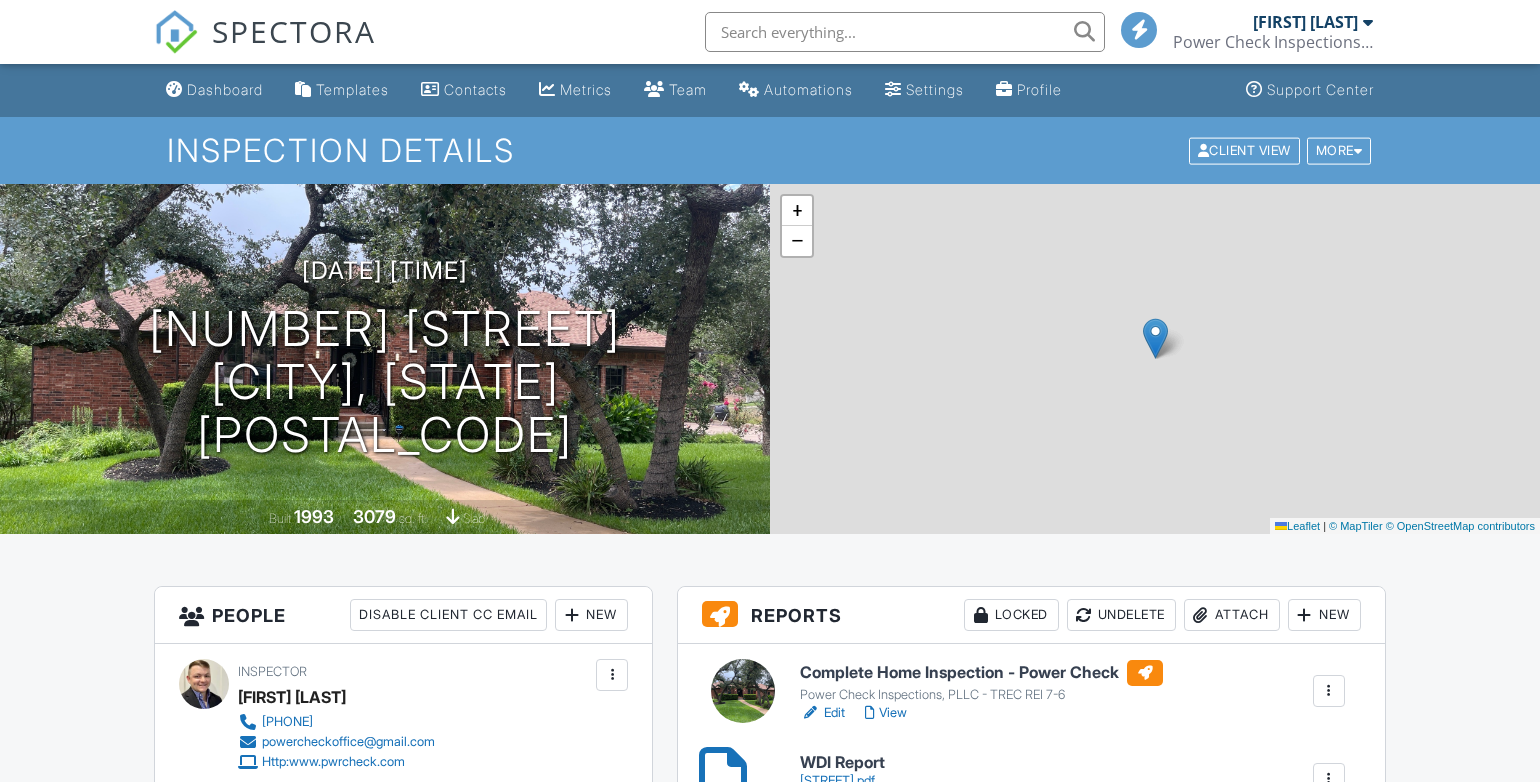 scroll, scrollTop: 0, scrollLeft: 0, axis: both 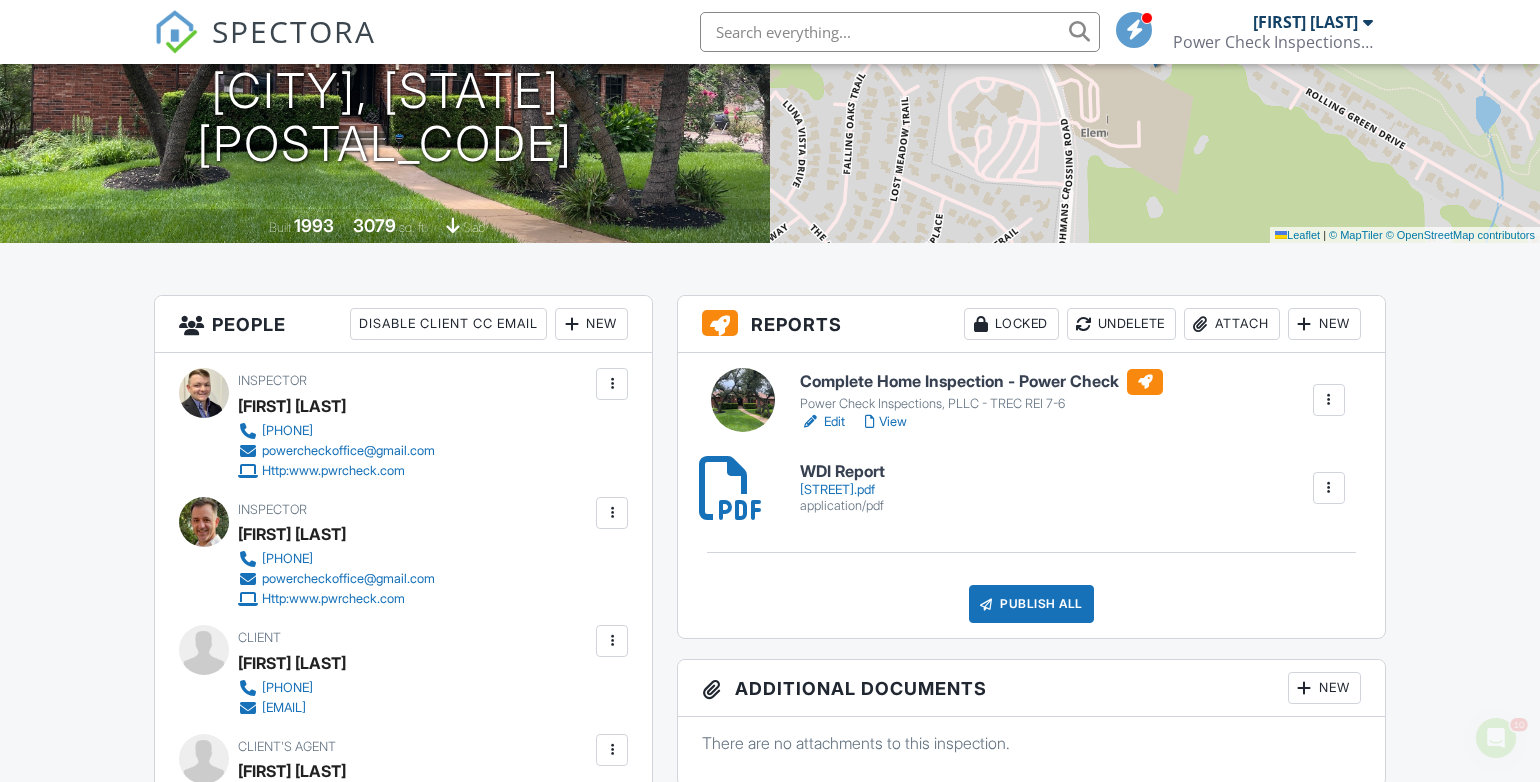 click on "[STREET].pdf" at bounding box center [842, 490] 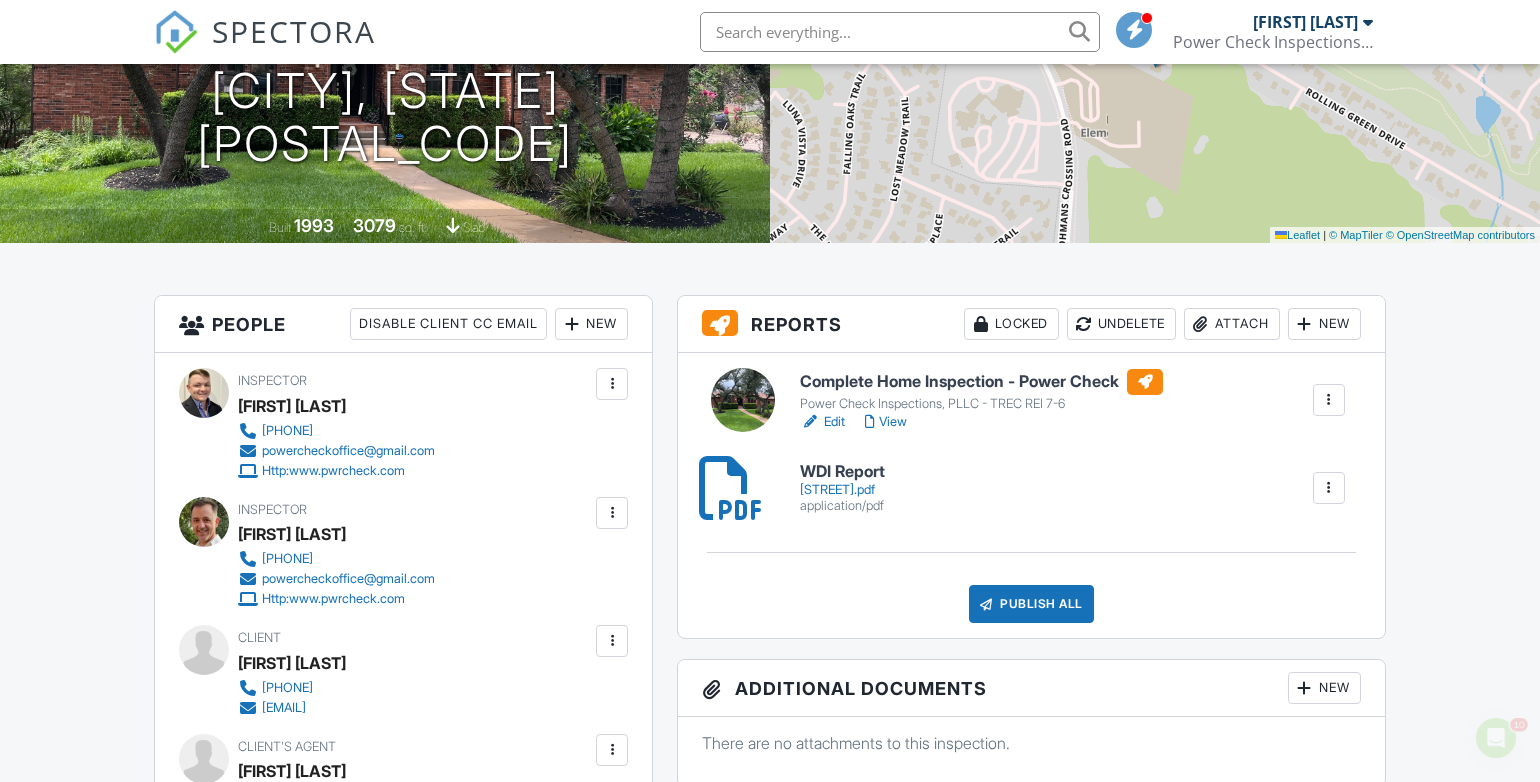 click on "There are no attachments to this inspection." at bounding box center (1031, 743) 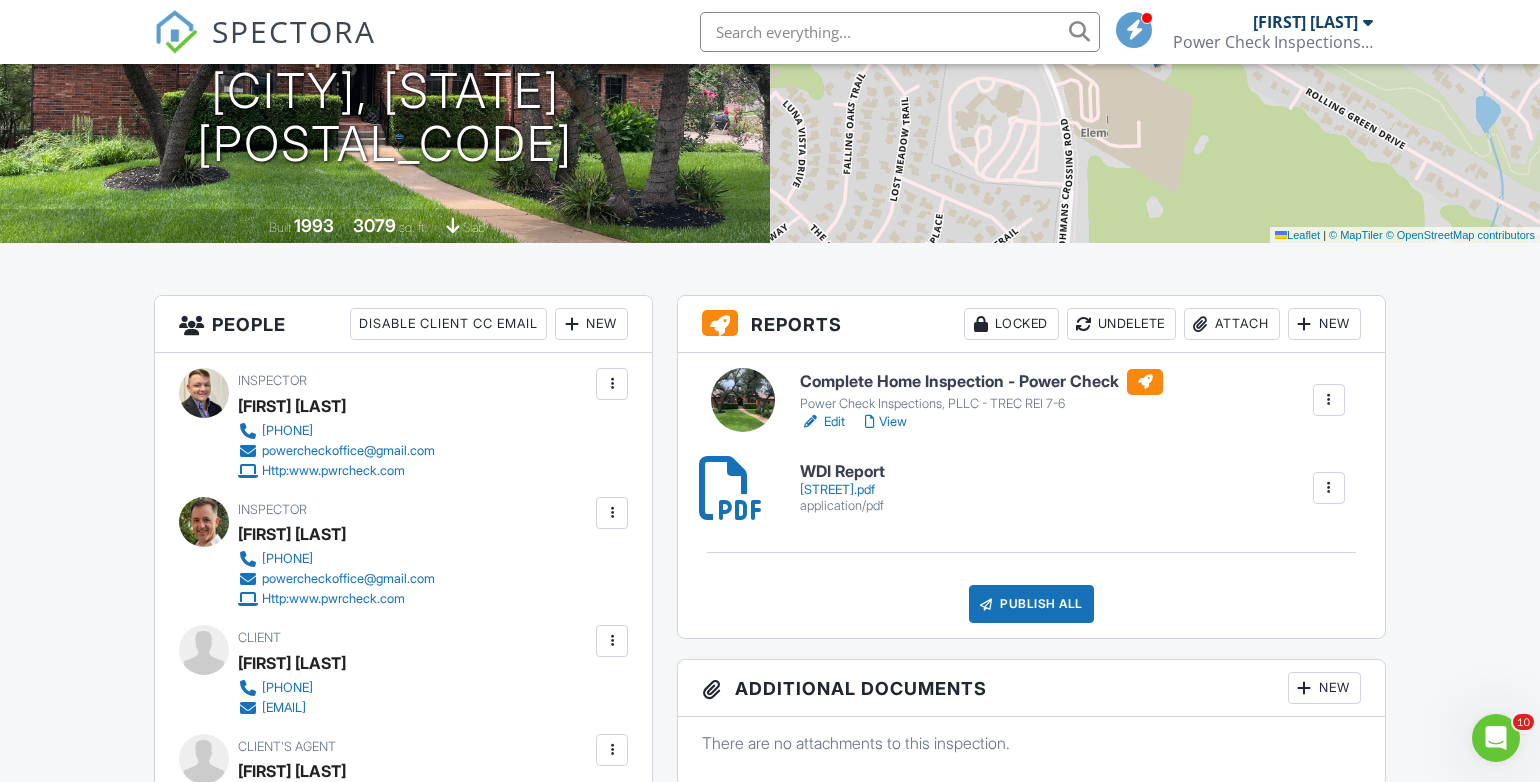 click on "Edit" at bounding box center [822, 422] 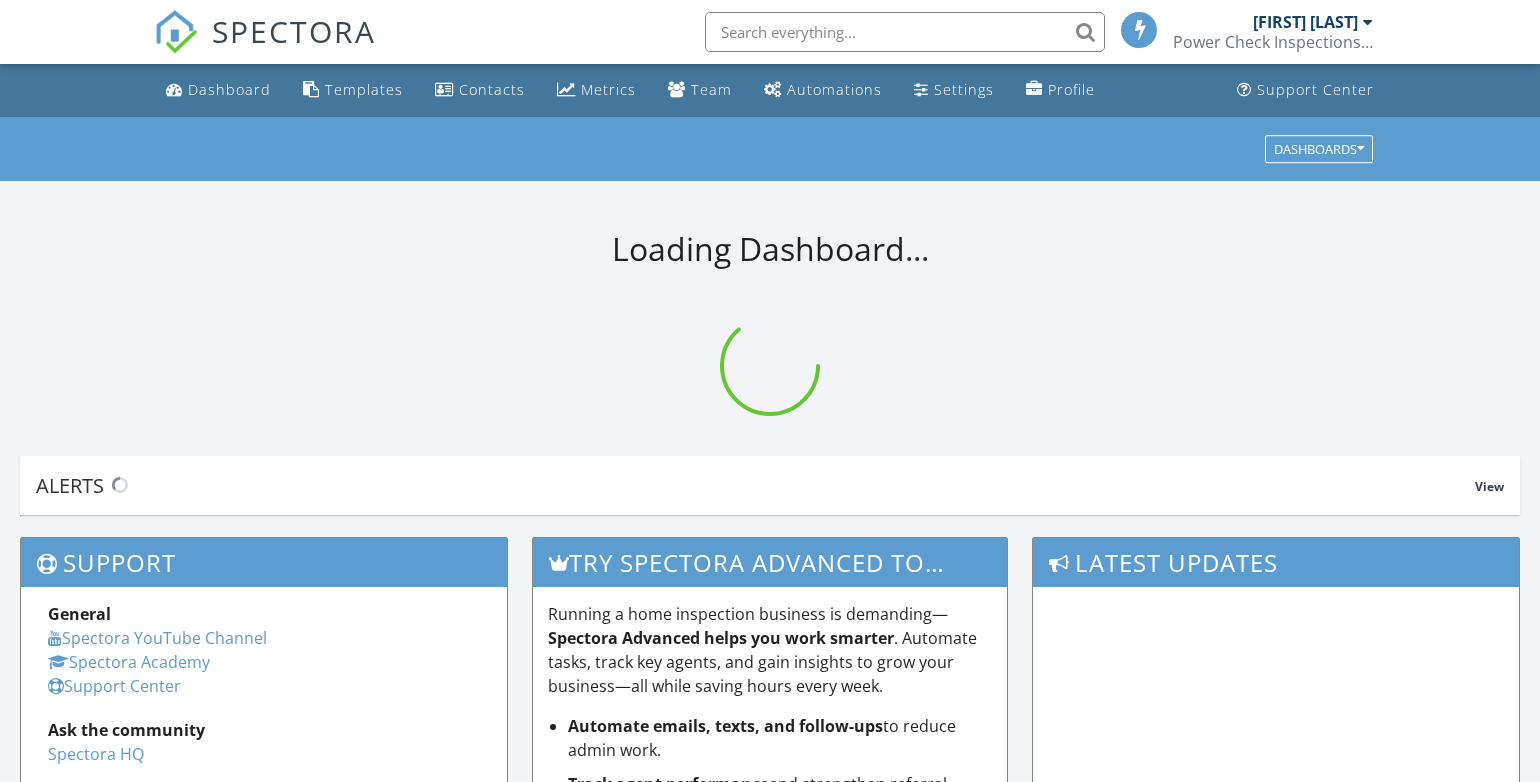 scroll, scrollTop: 0, scrollLeft: 0, axis: both 